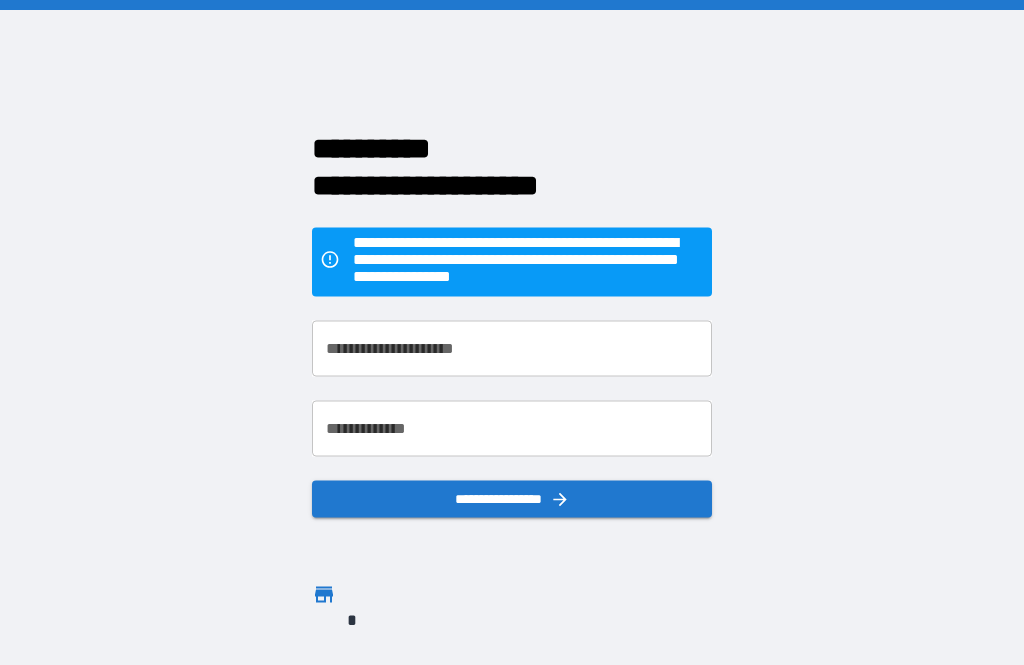 scroll, scrollTop: 64, scrollLeft: 0, axis: vertical 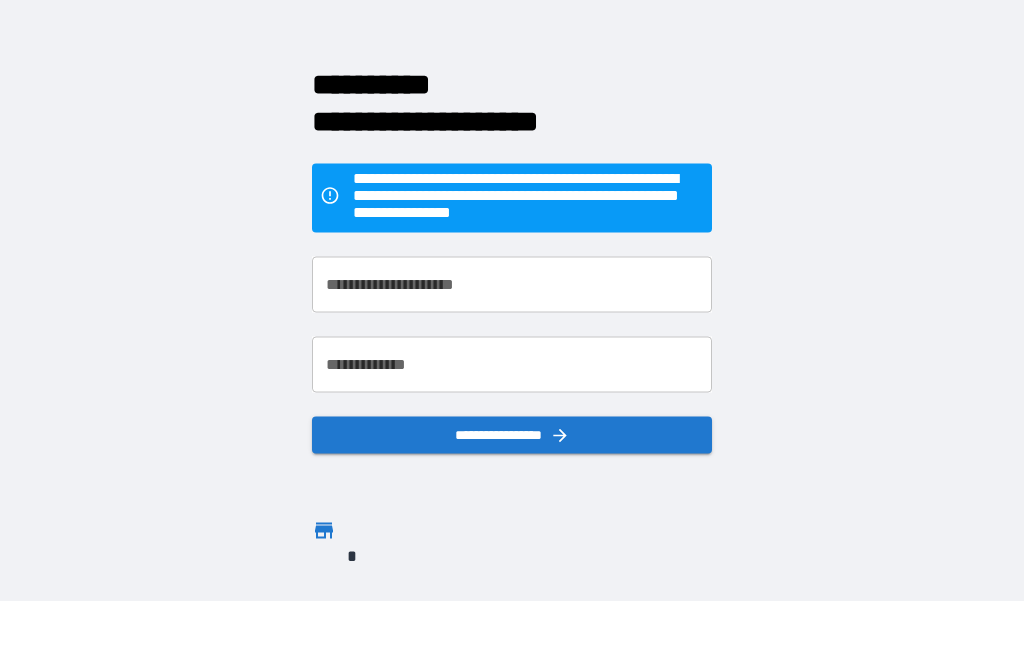 click on "**********" at bounding box center (512, 284) 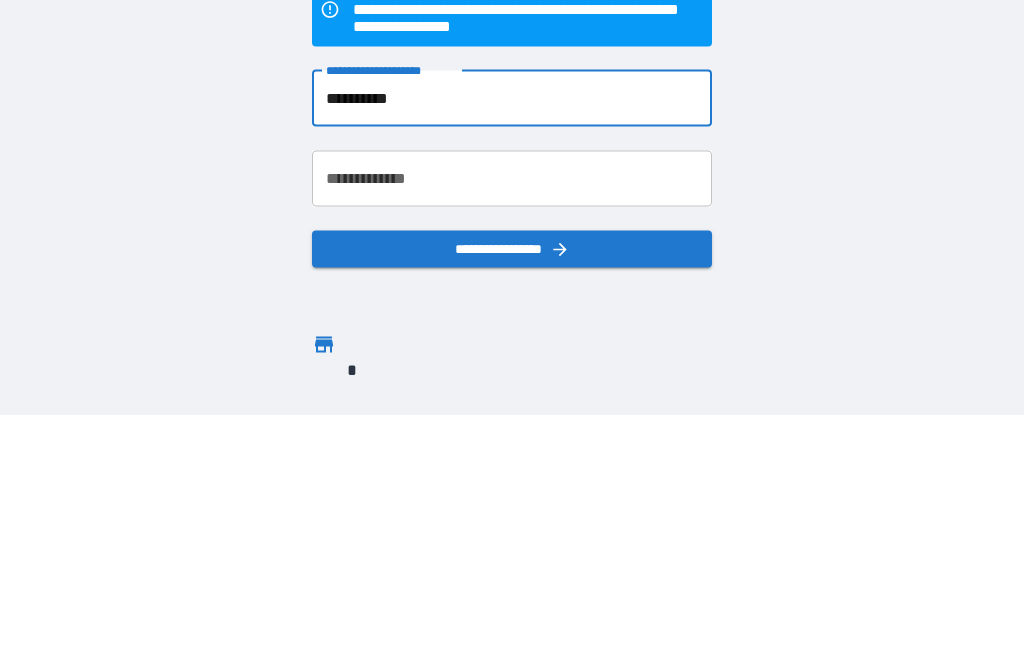 type on "**********" 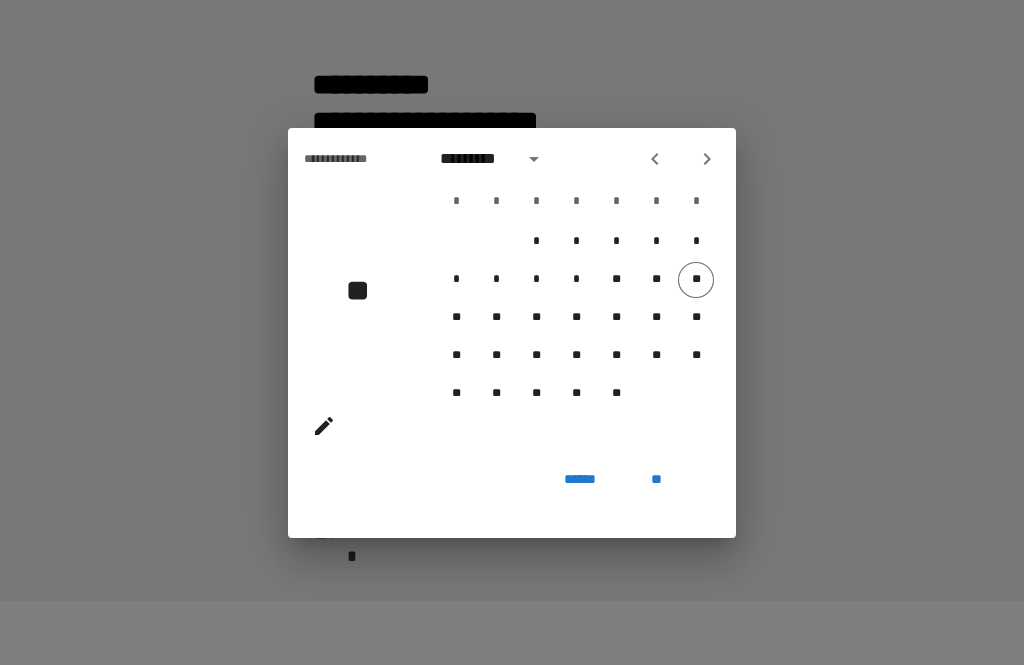 click 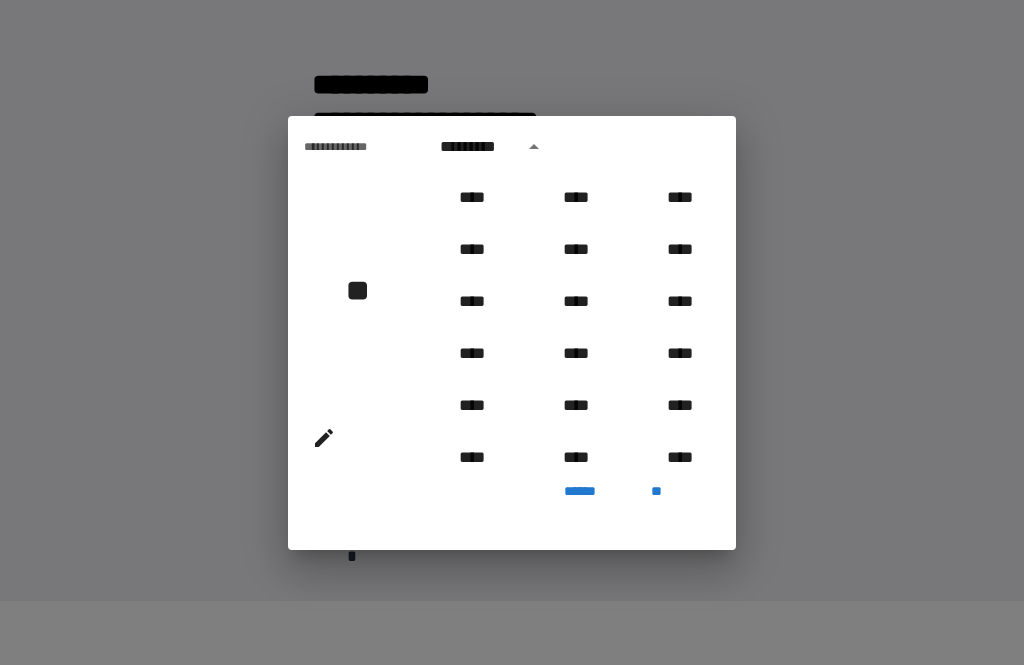 scroll, scrollTop: 1035, scrollLeft: 0, axis: vertical 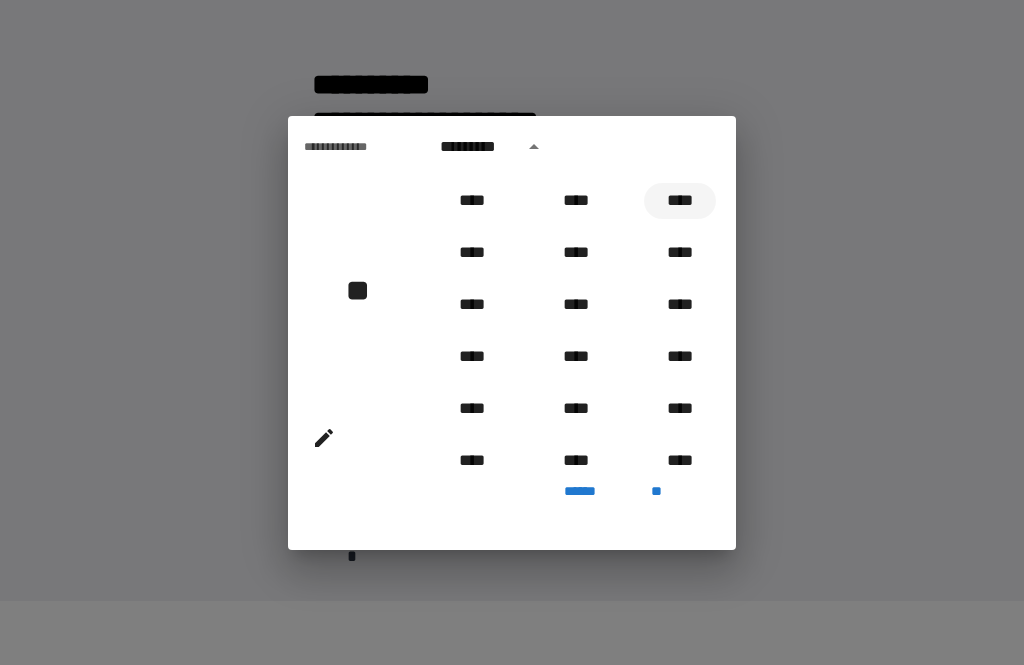 click on "****" at bounding box center [680, 201] 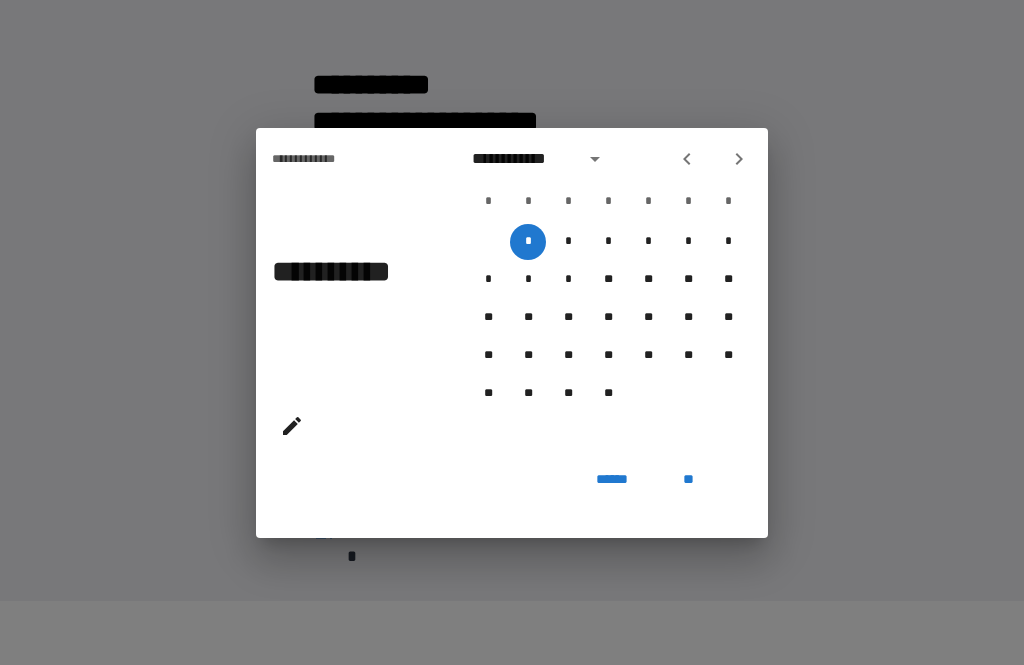 click 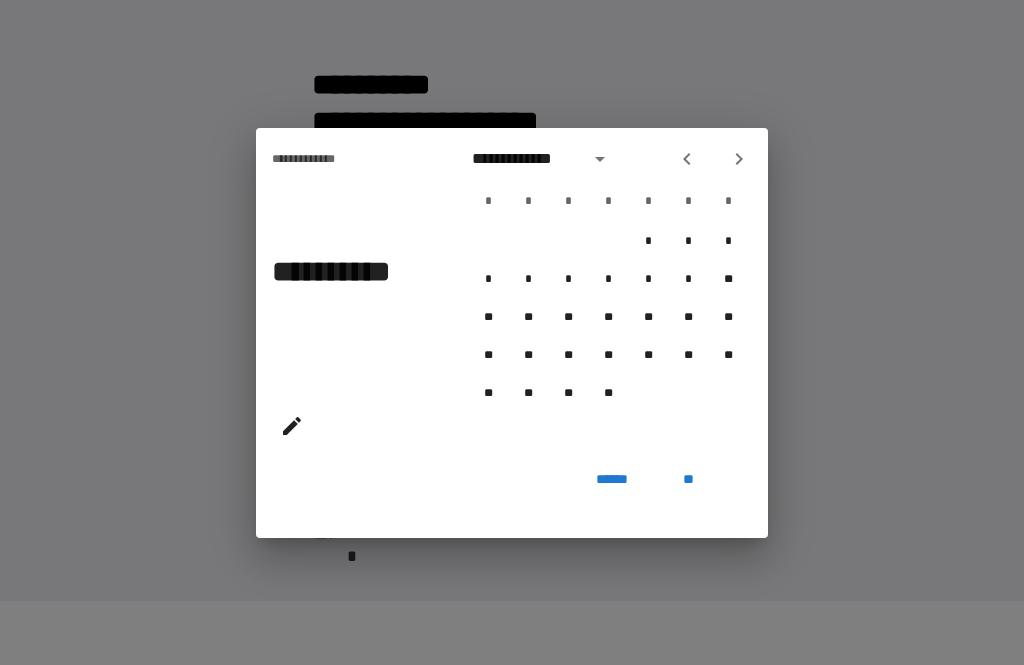 click at bounding box center (739, 159) 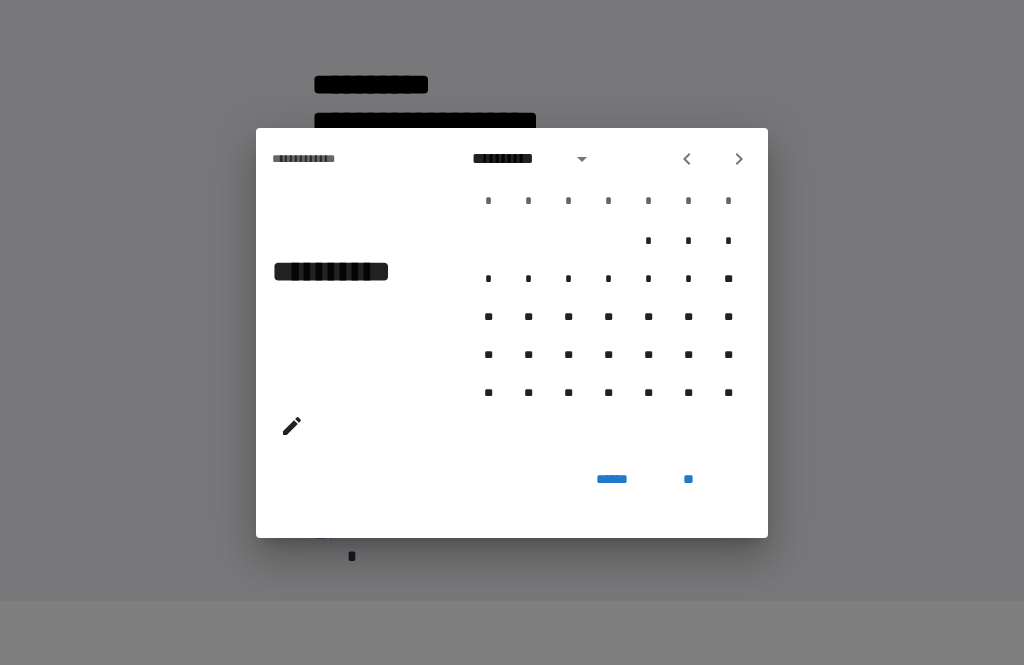 click 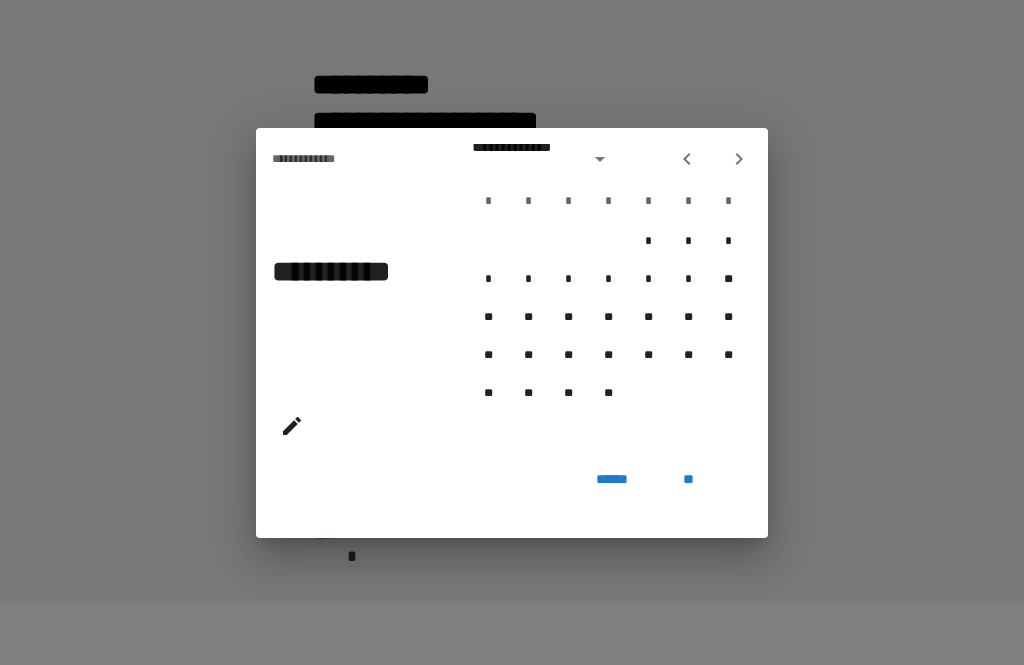 click 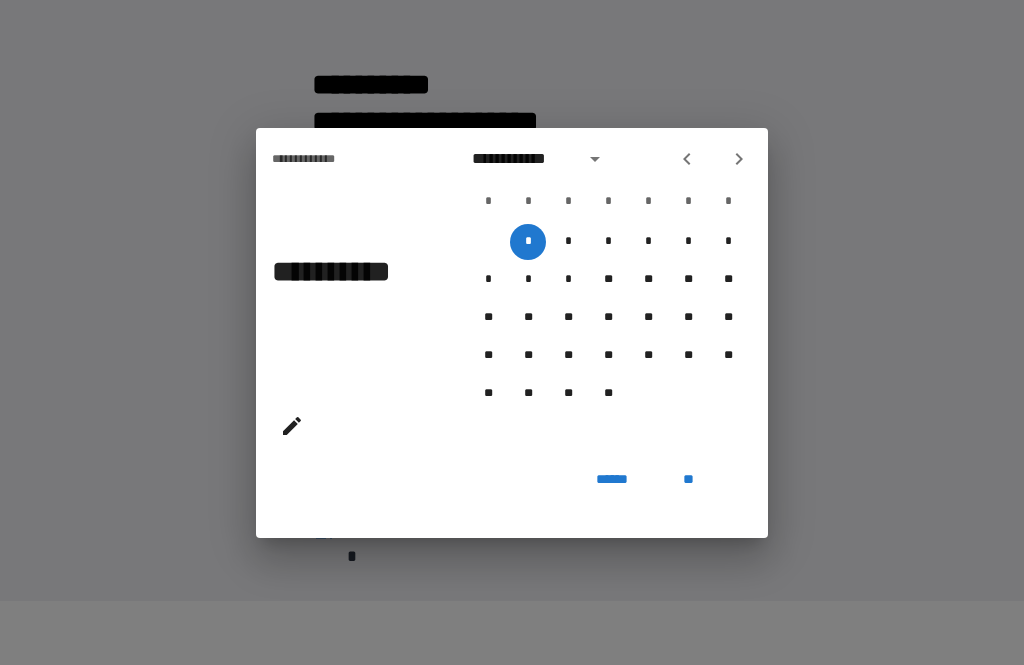click 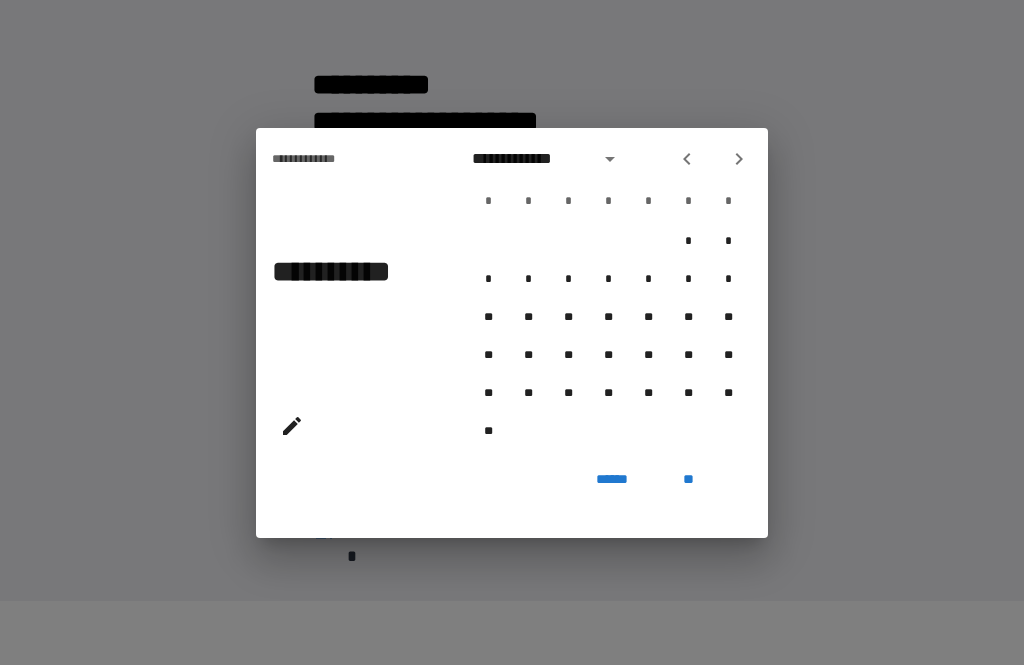click 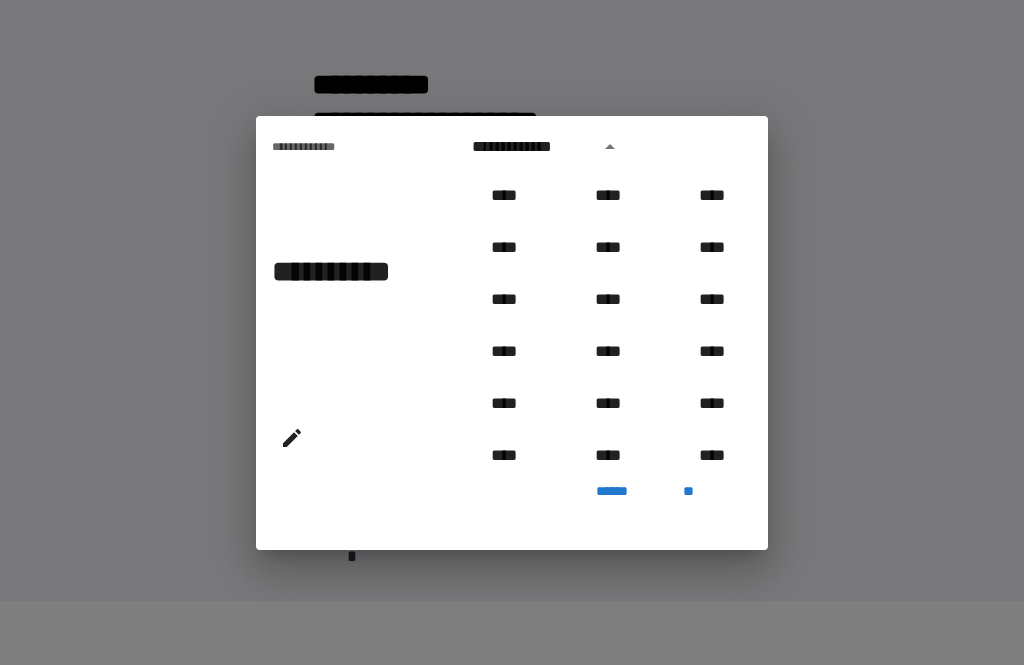 scroll, scrollTop: 914, scrollLeft: 0, axis: vertical 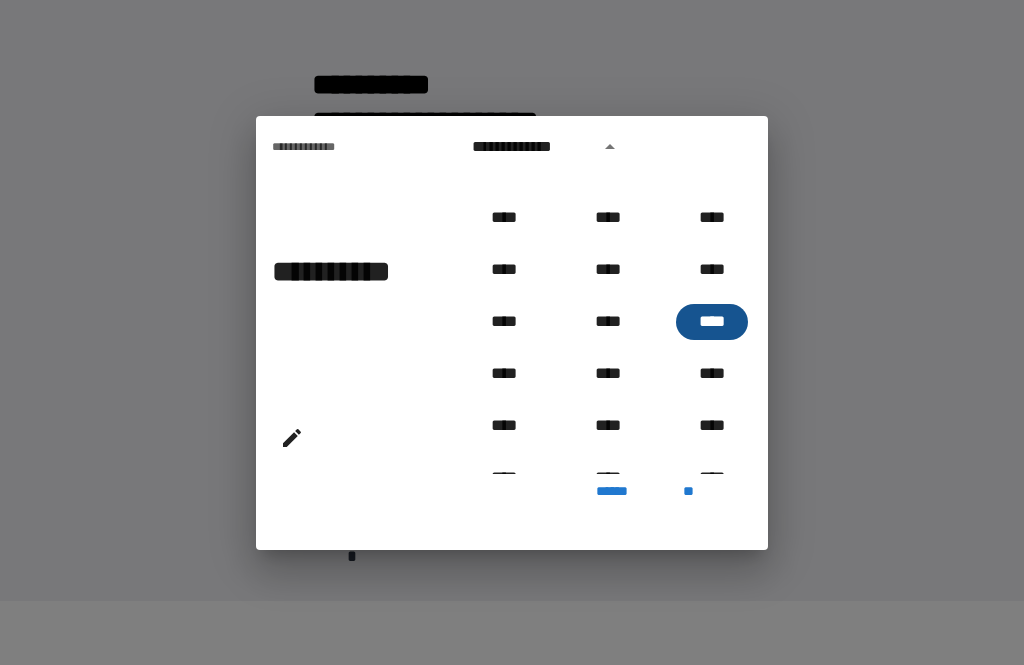click on "****" at bounding box center (712, 322) 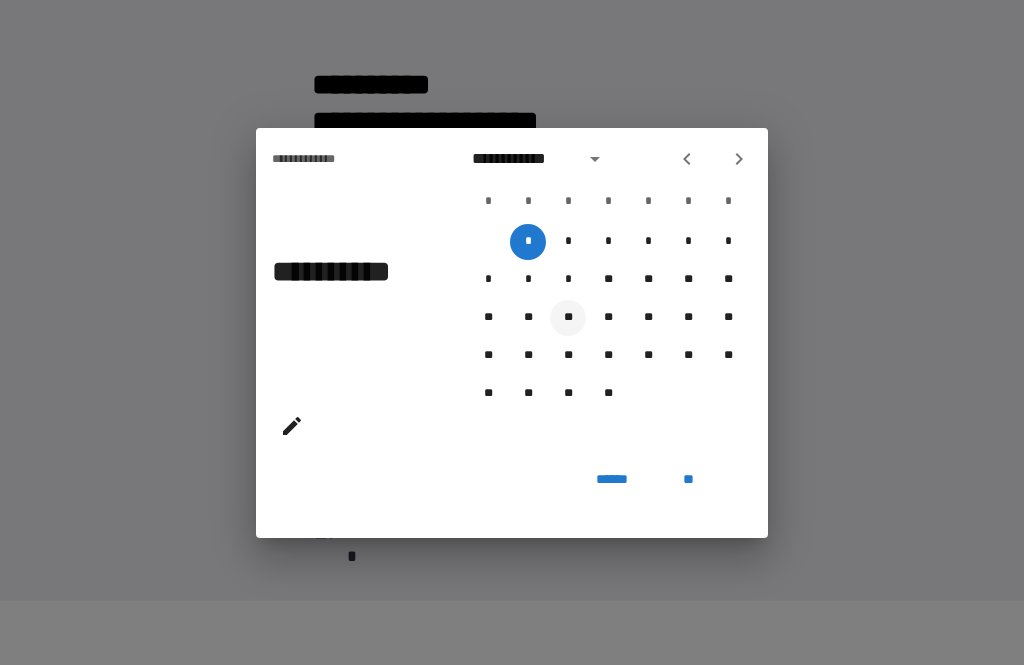 click on "**" at bounding box center (568, 318) 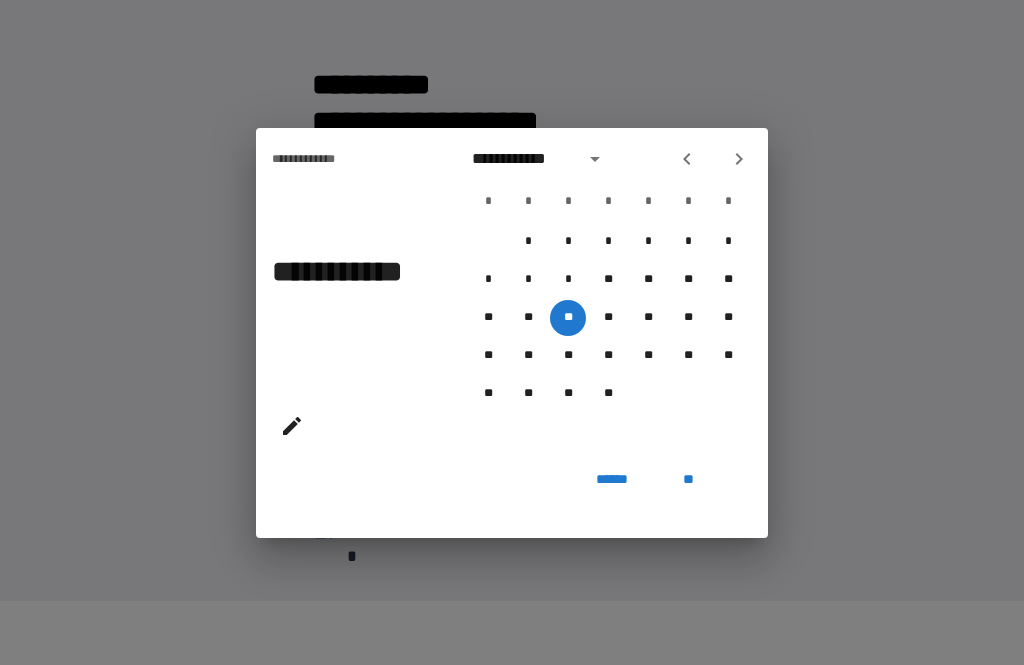 click 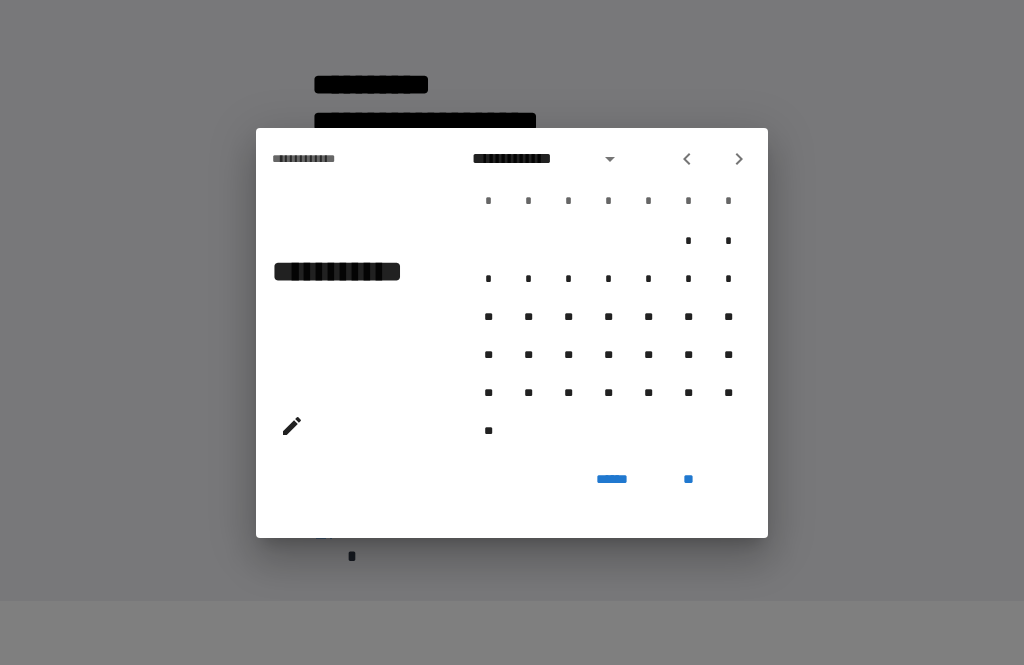 click 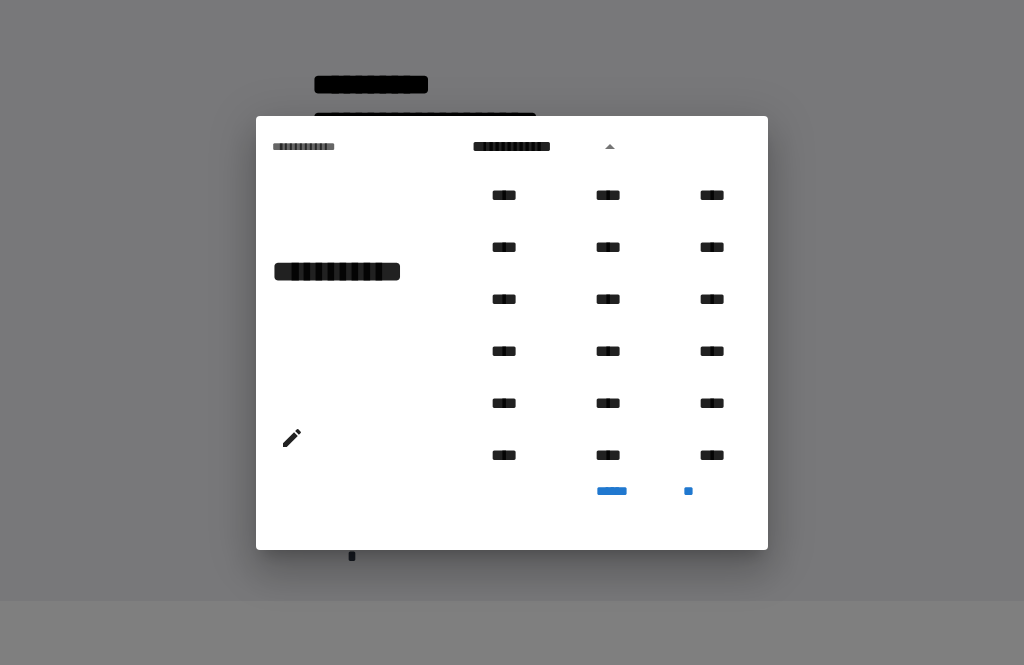 scroll, scrollTop: 914, scrollLeft: 0, axis: vertical 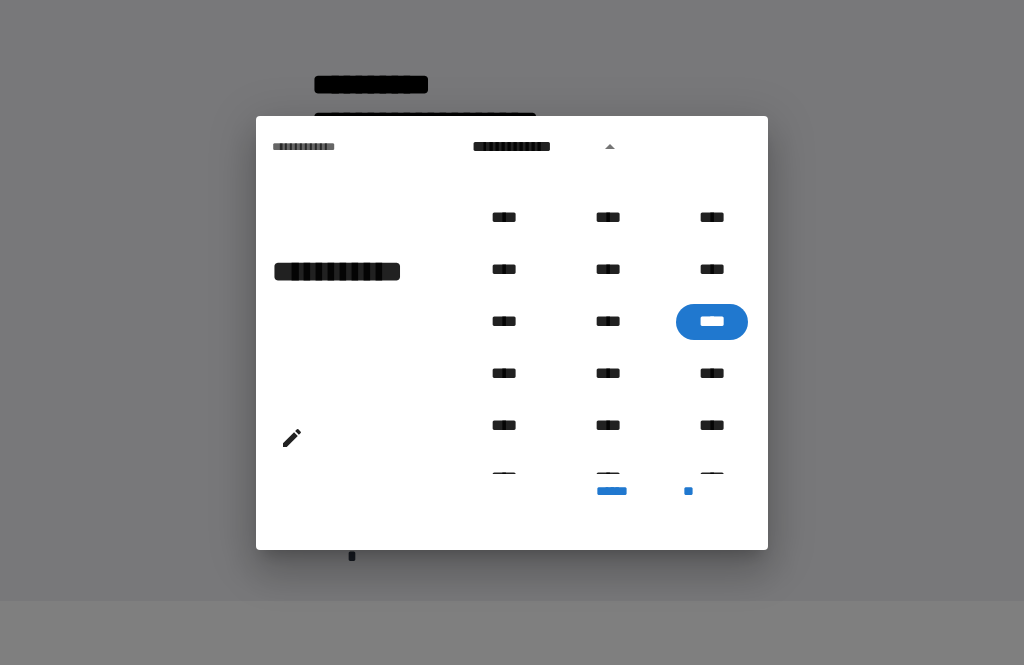 click on "****" at bounding box center [712, 322] 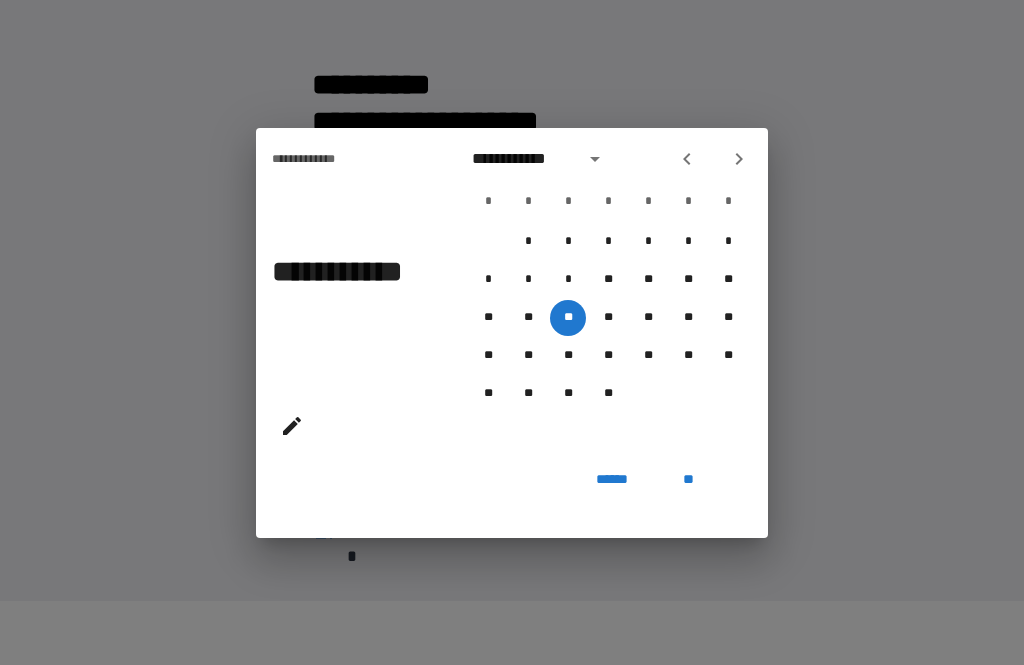click 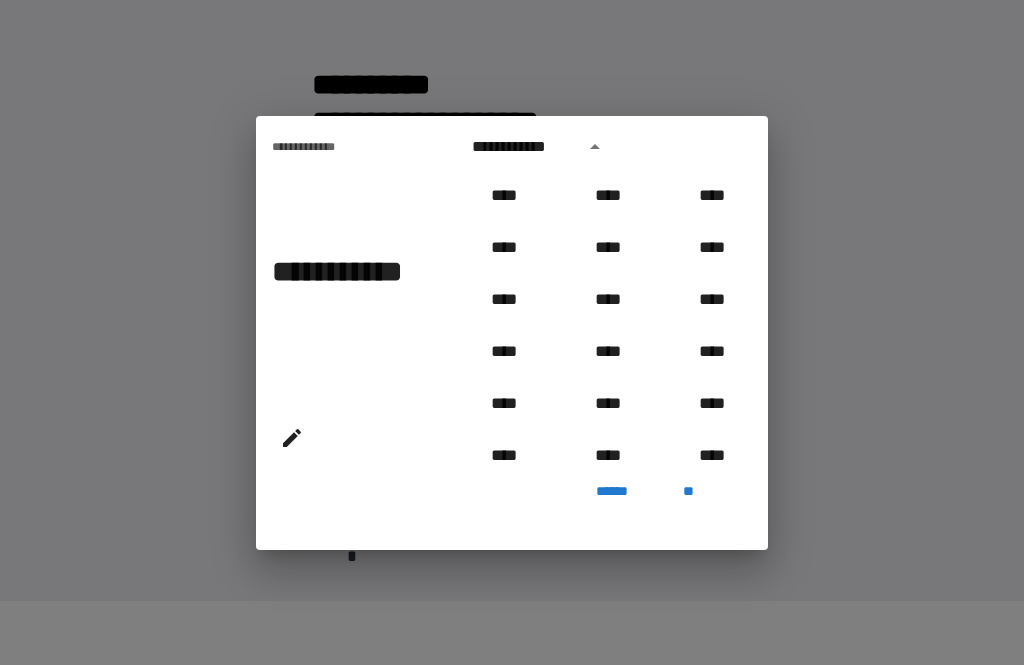 scroll, scrollTop: 914, scrollLeft: 0, axis: vertical 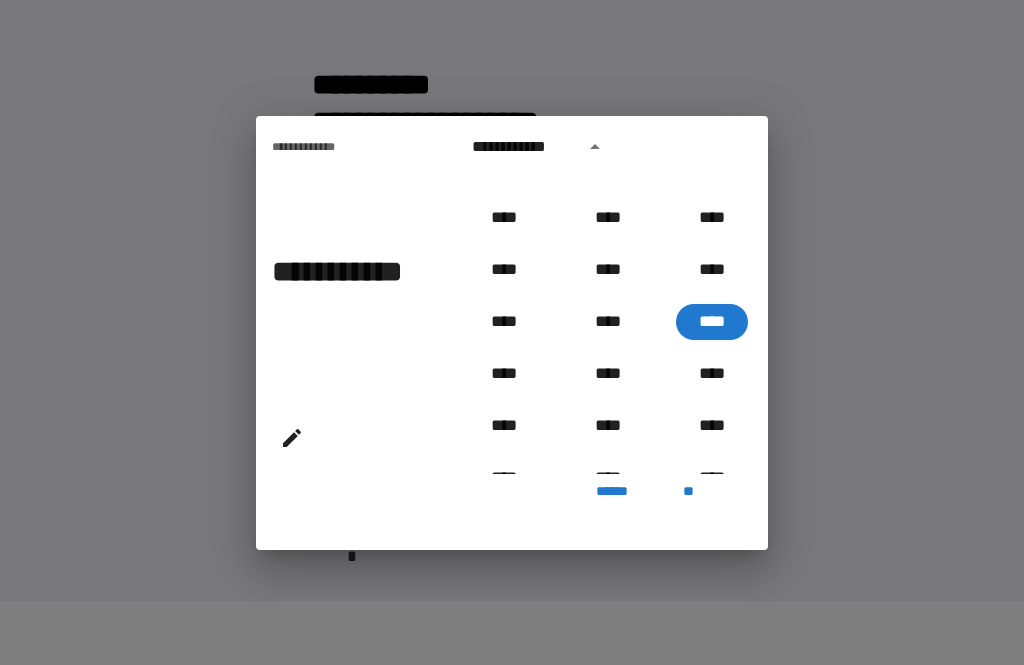 click 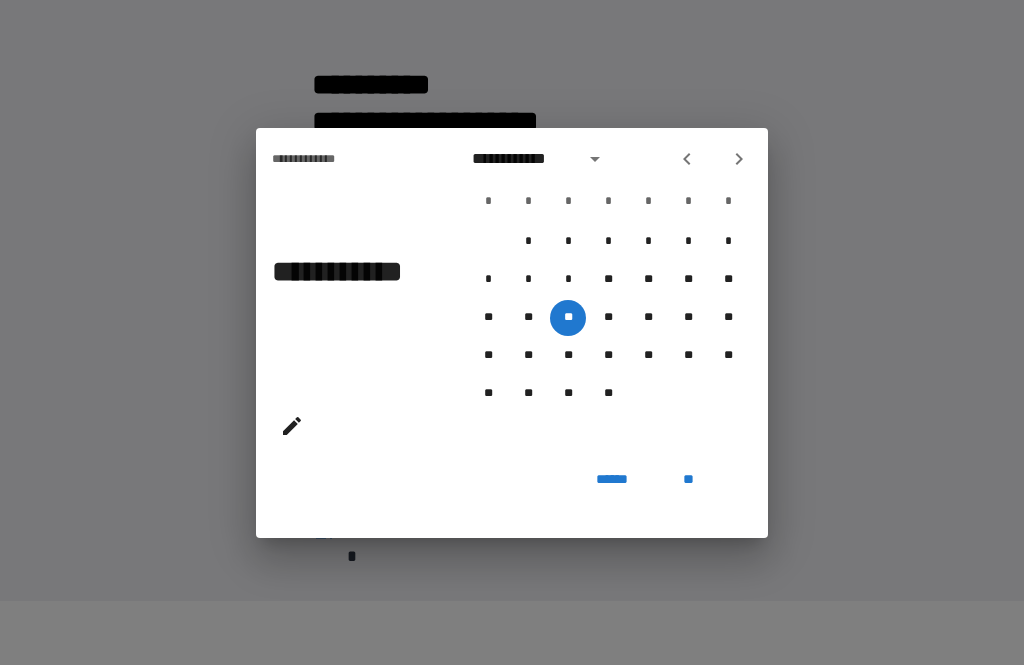 click at bounding box center (687, 159) 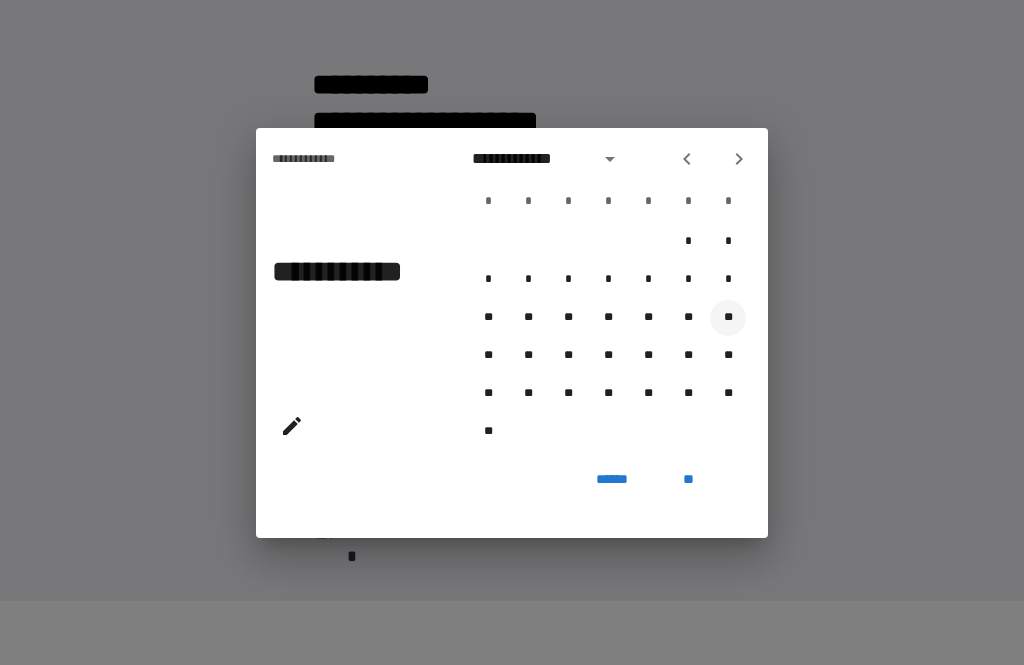 click on "**" at bounding box center [728, 318] 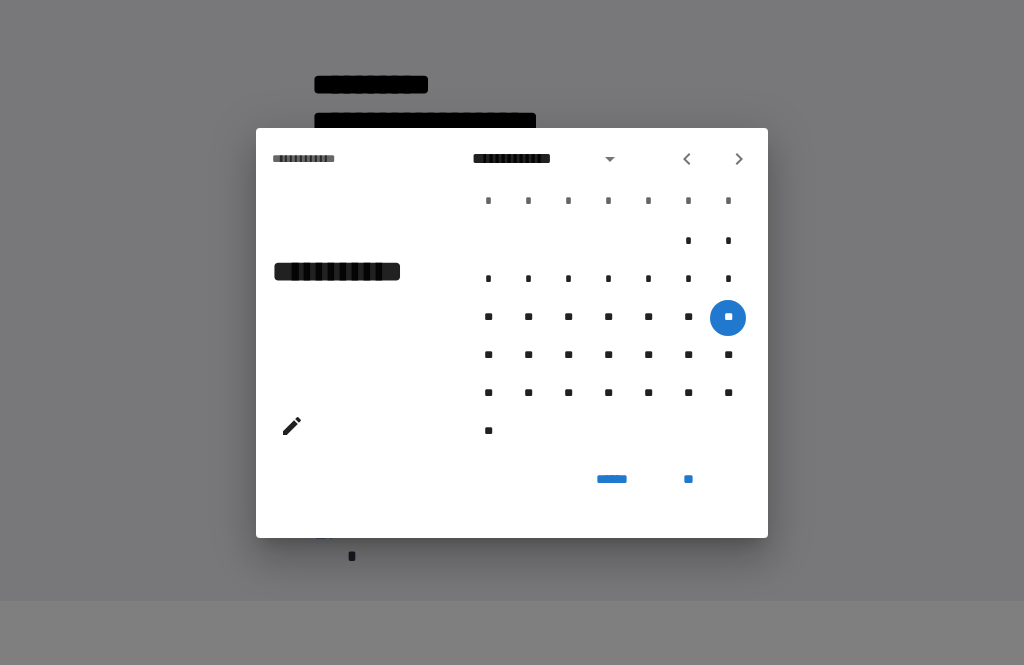 click 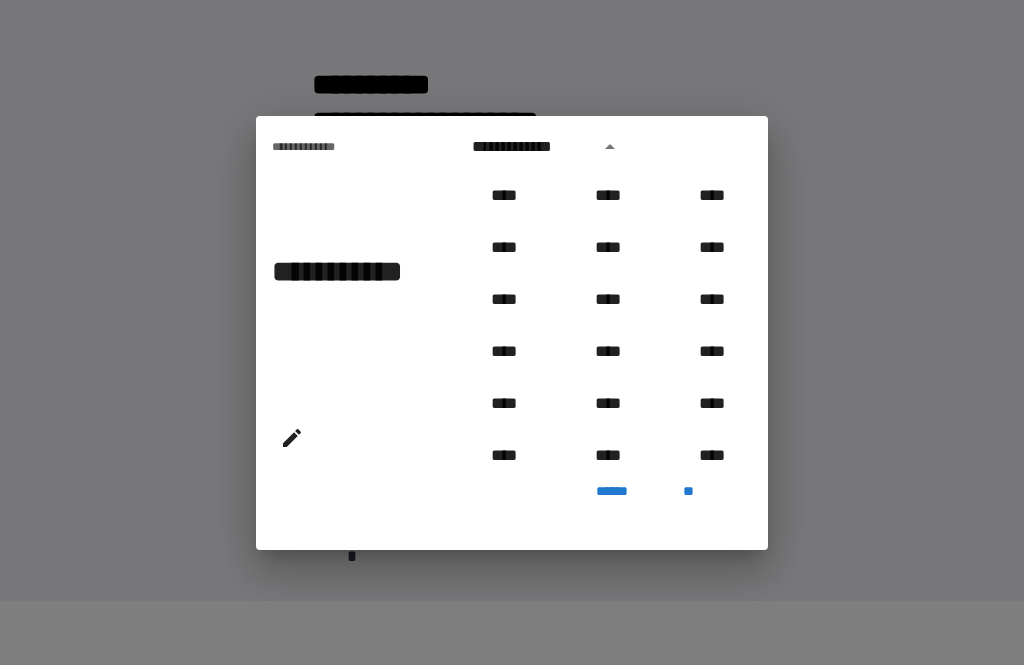 scroll, scrollTop: 914, scrollLeft: 0, axis: vertical 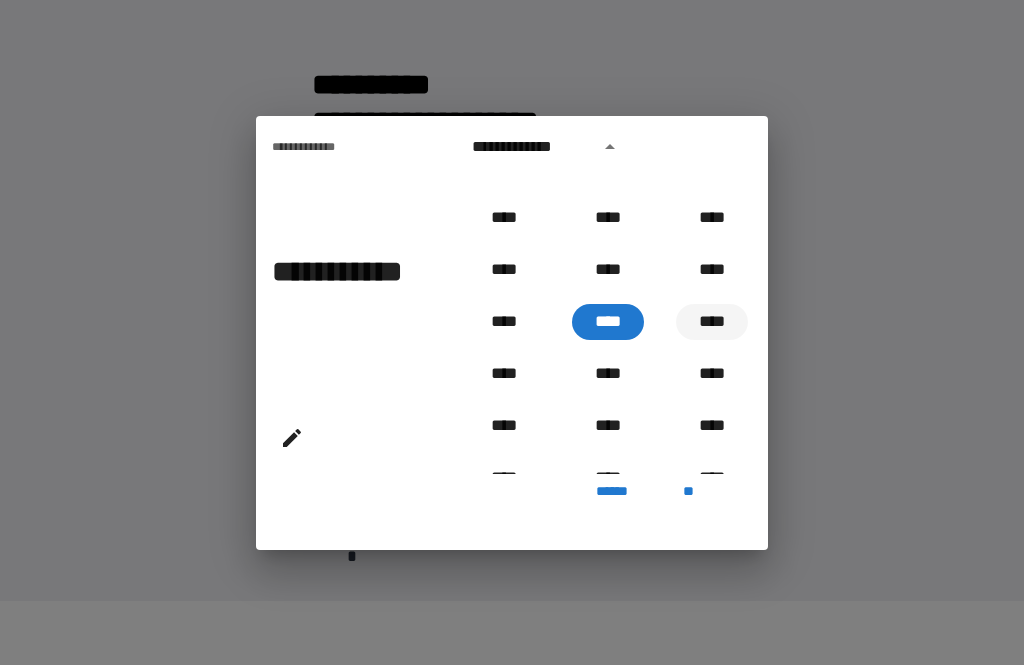 click on "****" at bounding box center [712, 322] 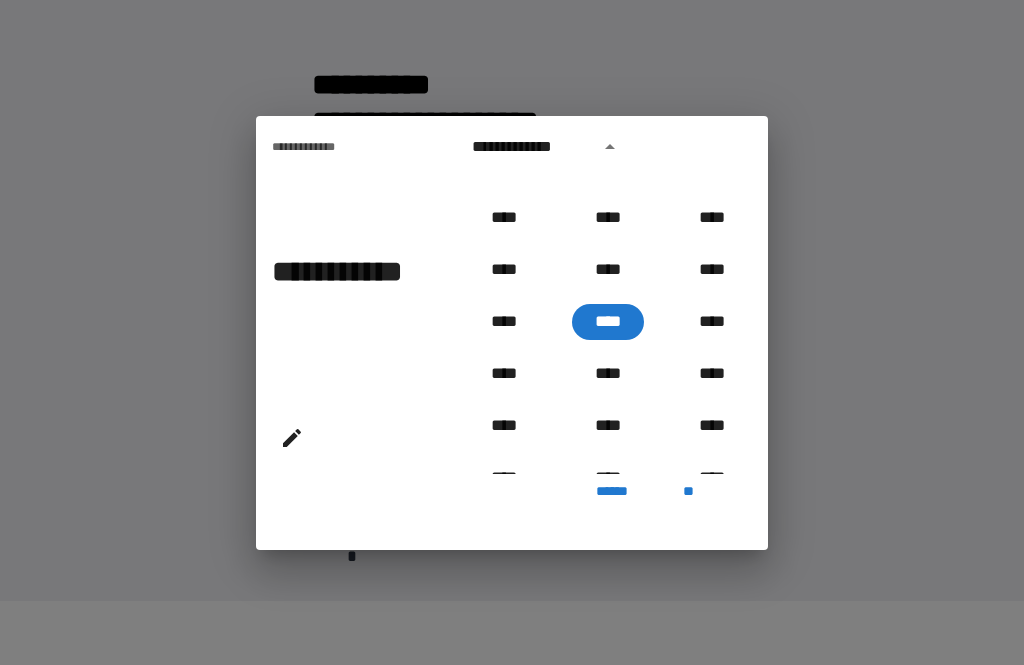 type on "**********" 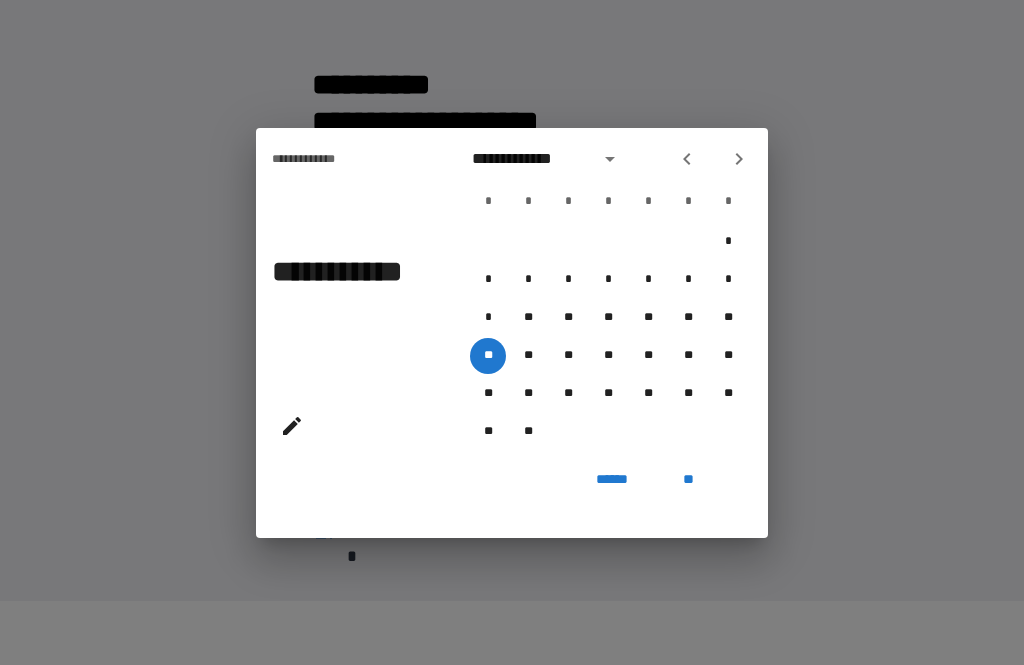 click on "**" at bounding box center [688, 480] 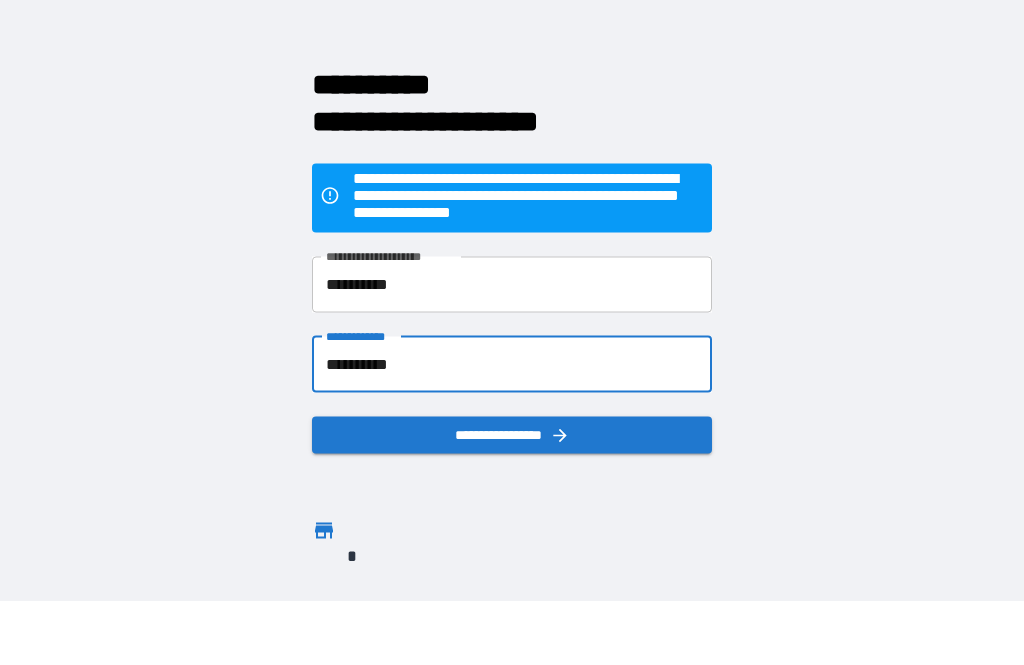 click on "**" at bounding box center [688, 480] 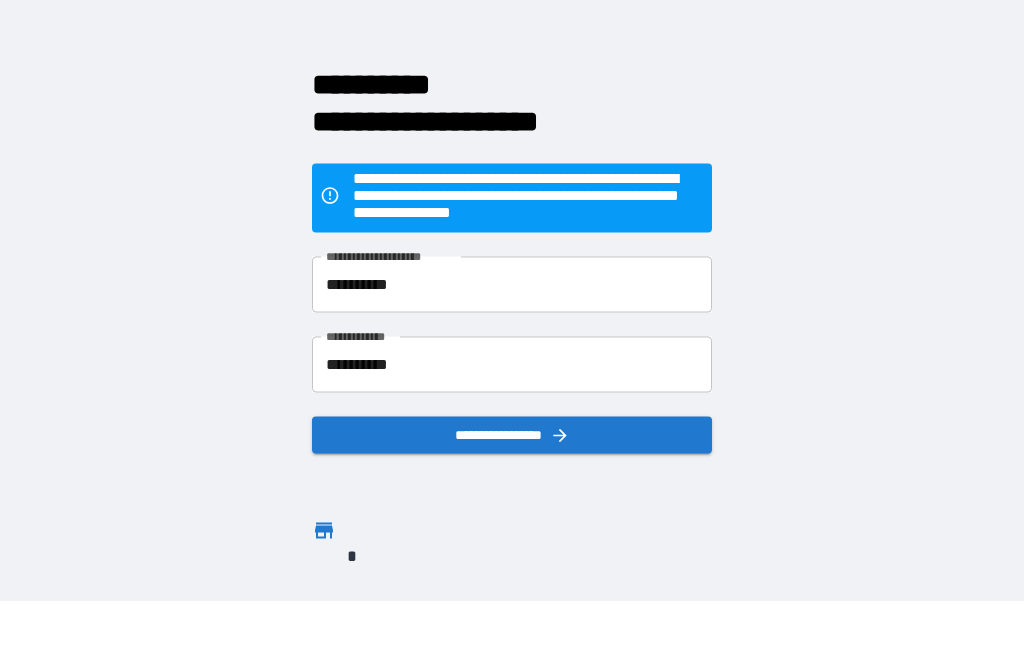 click on "**********" at bounding box center [512, 434] 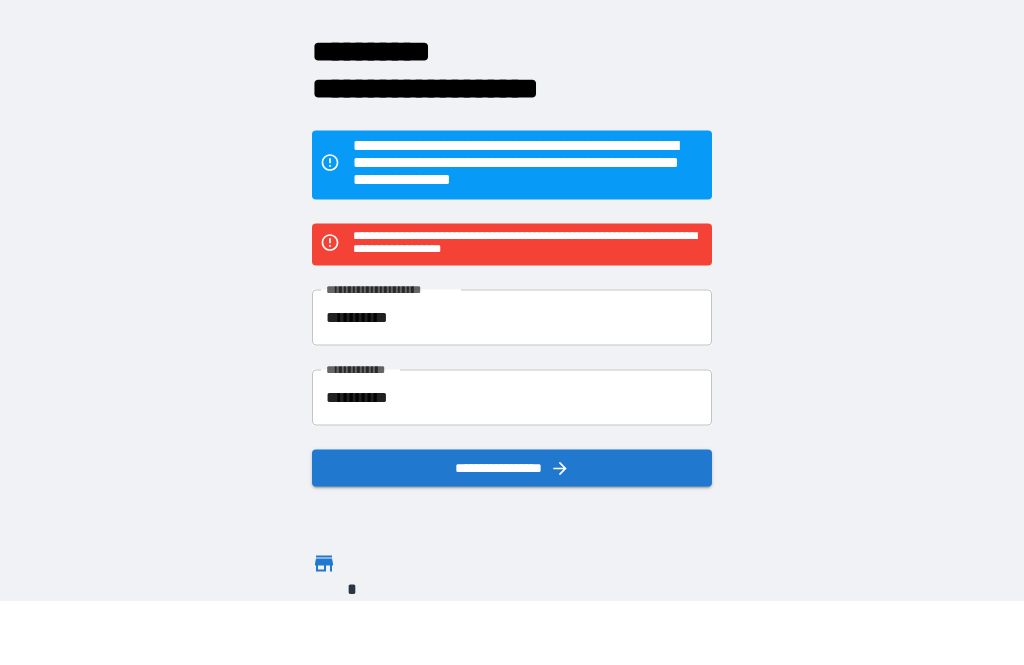 click on "**********" at bounding box center [512, 317] 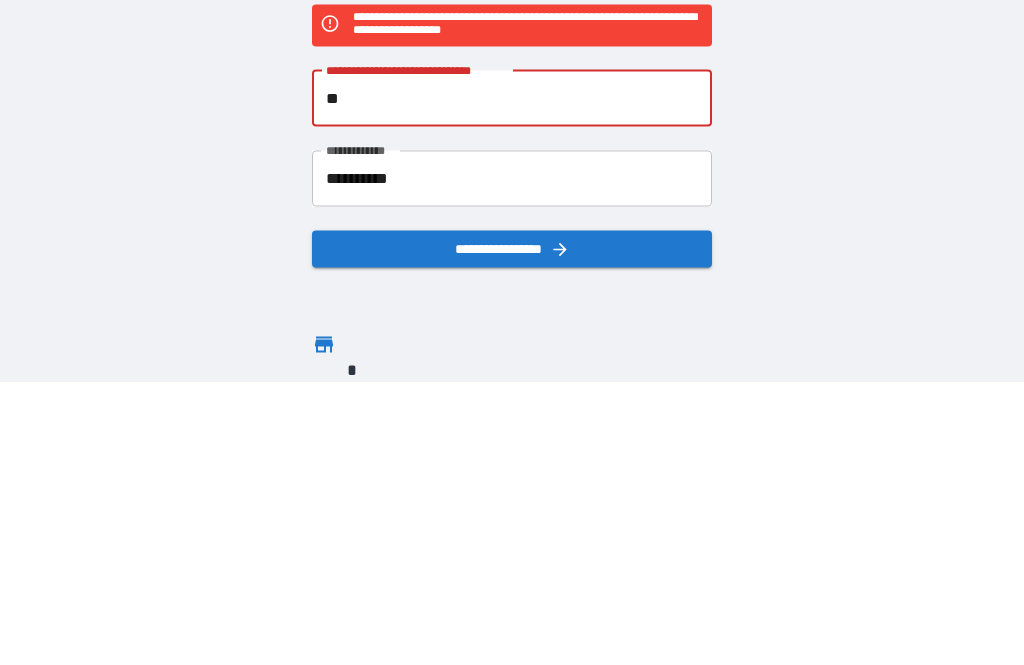 type on "*" 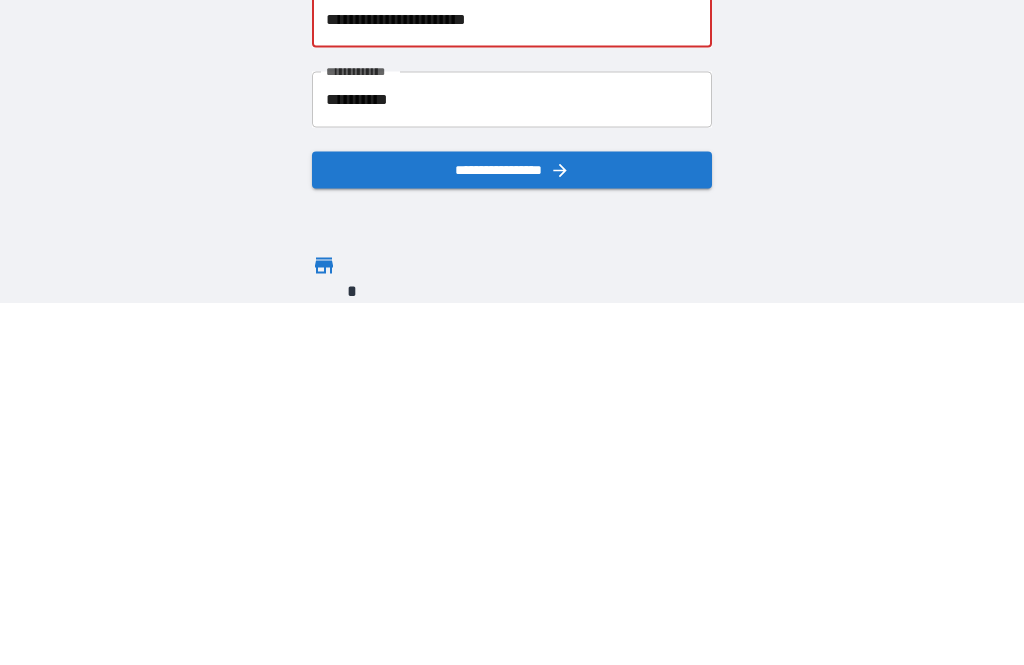 click on "**********" at bounding box center (512, 467) 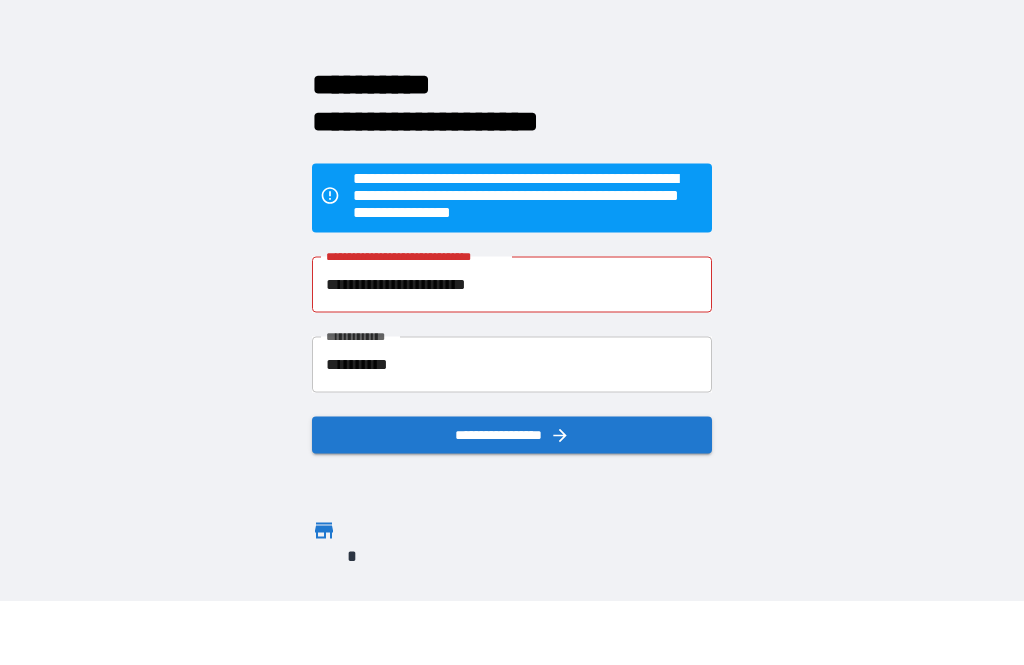 click on "**********" at bounding box center (512, 284) 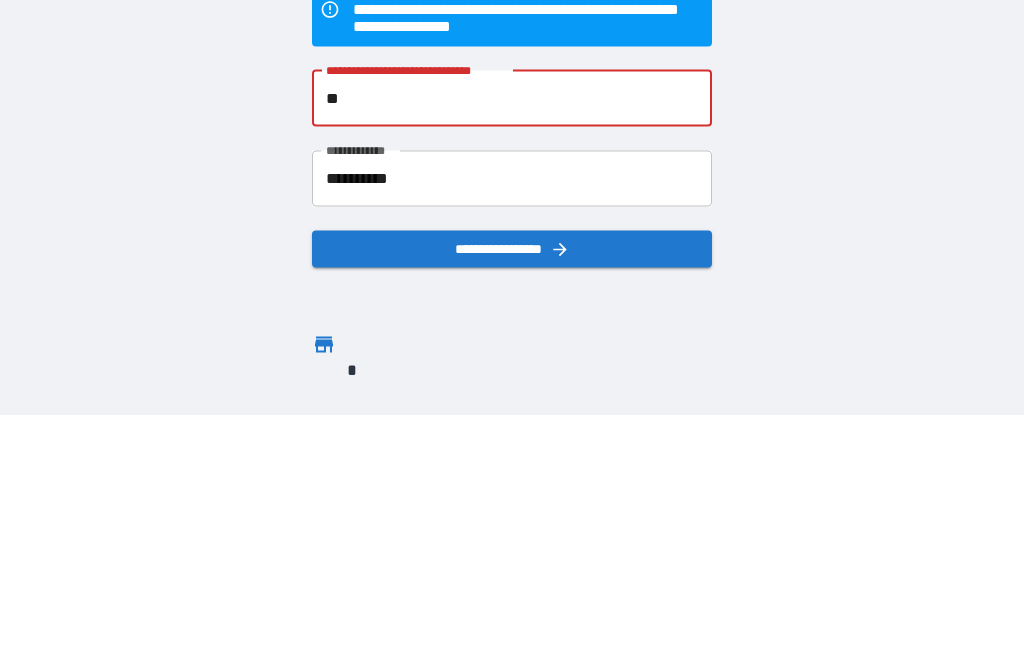 type on "*" 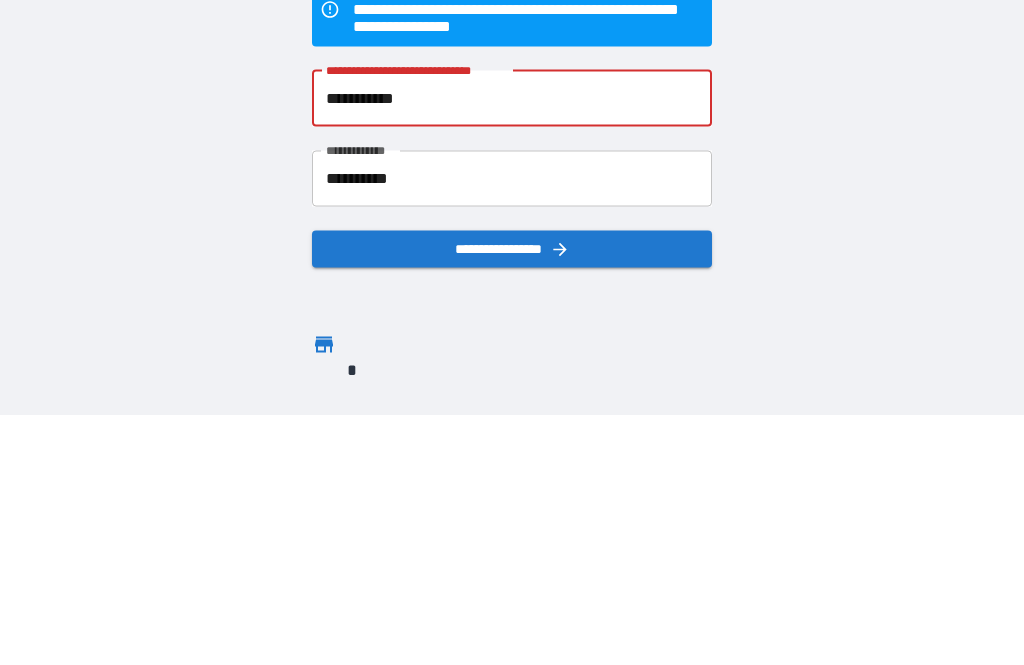 type on "**********" 